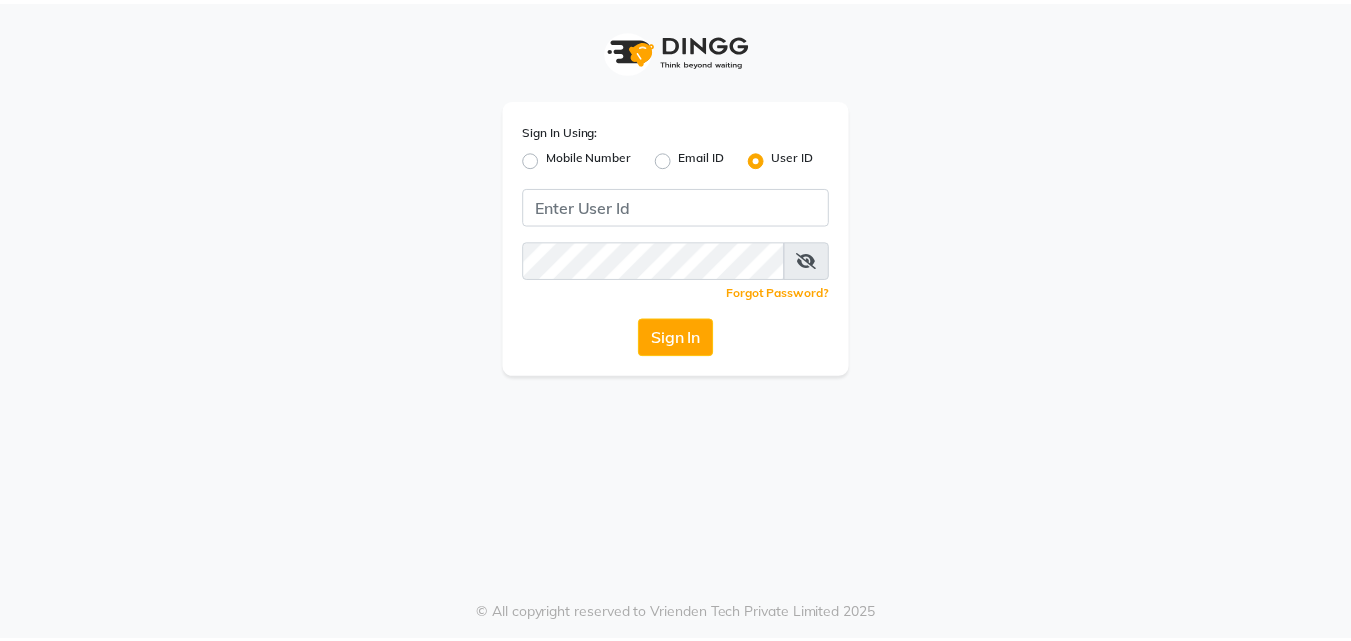 scroll, scrollTop: 0, scrollLeft: 0, axis: both 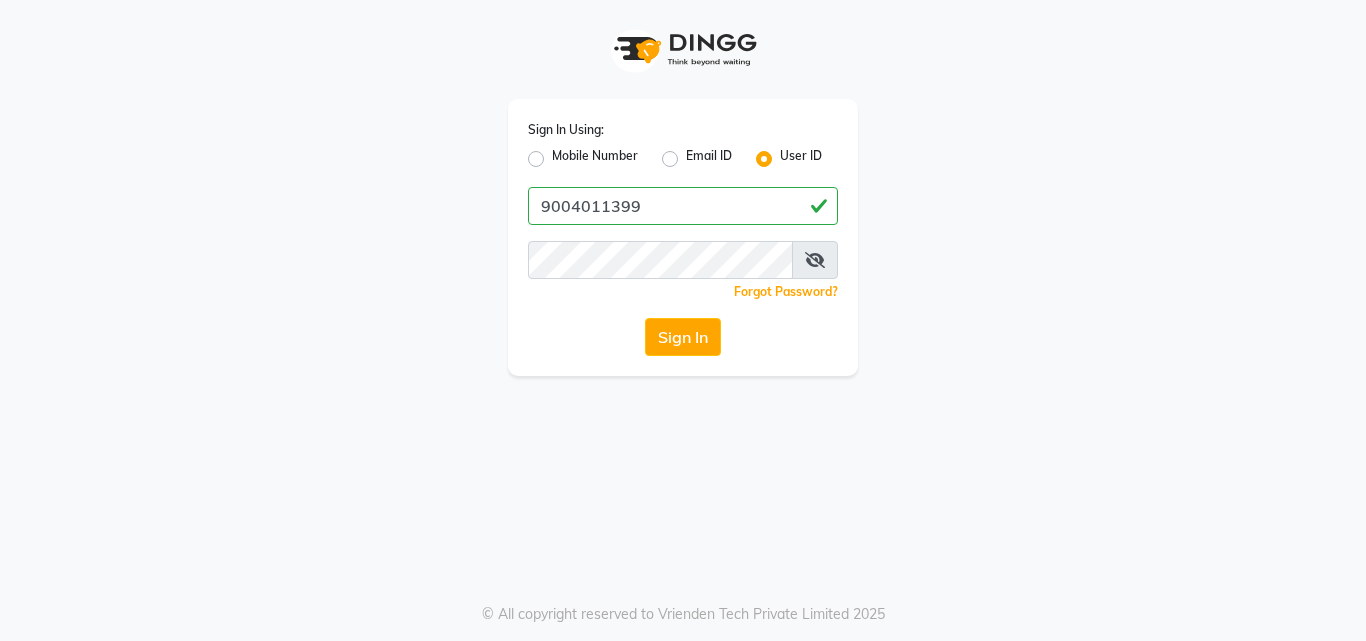 type on "9004011399" 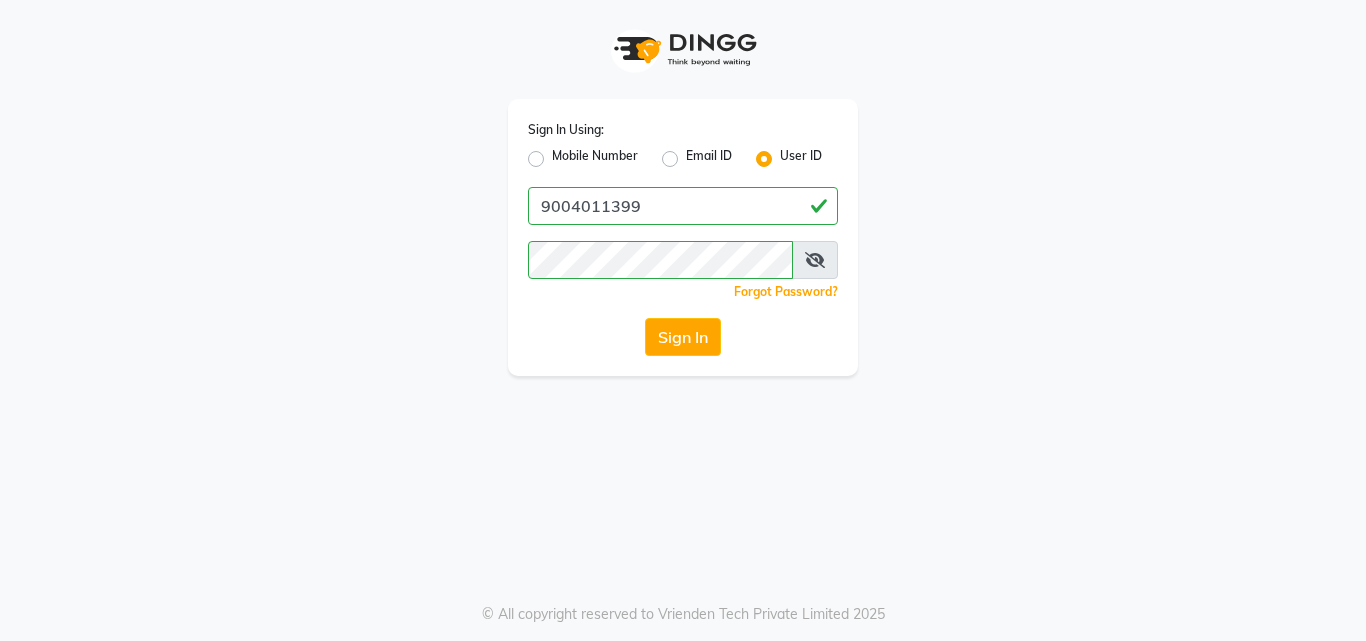 click at bounding box center (815, 260) 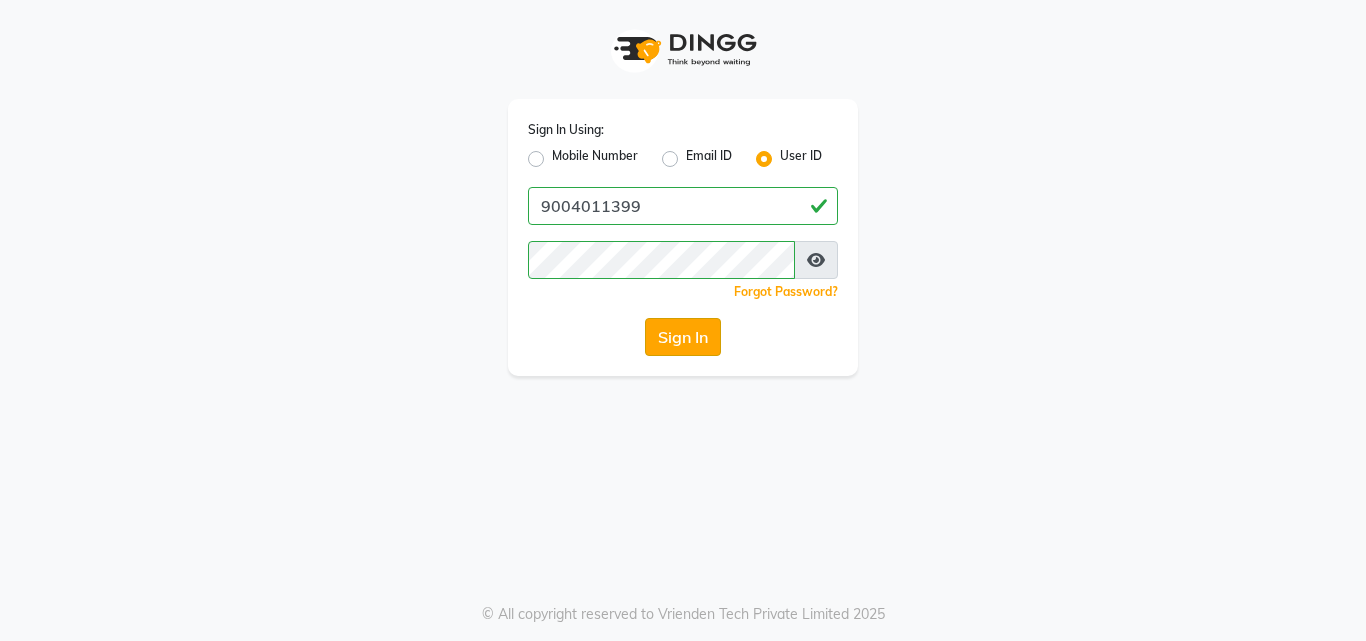 click on "Sign In" 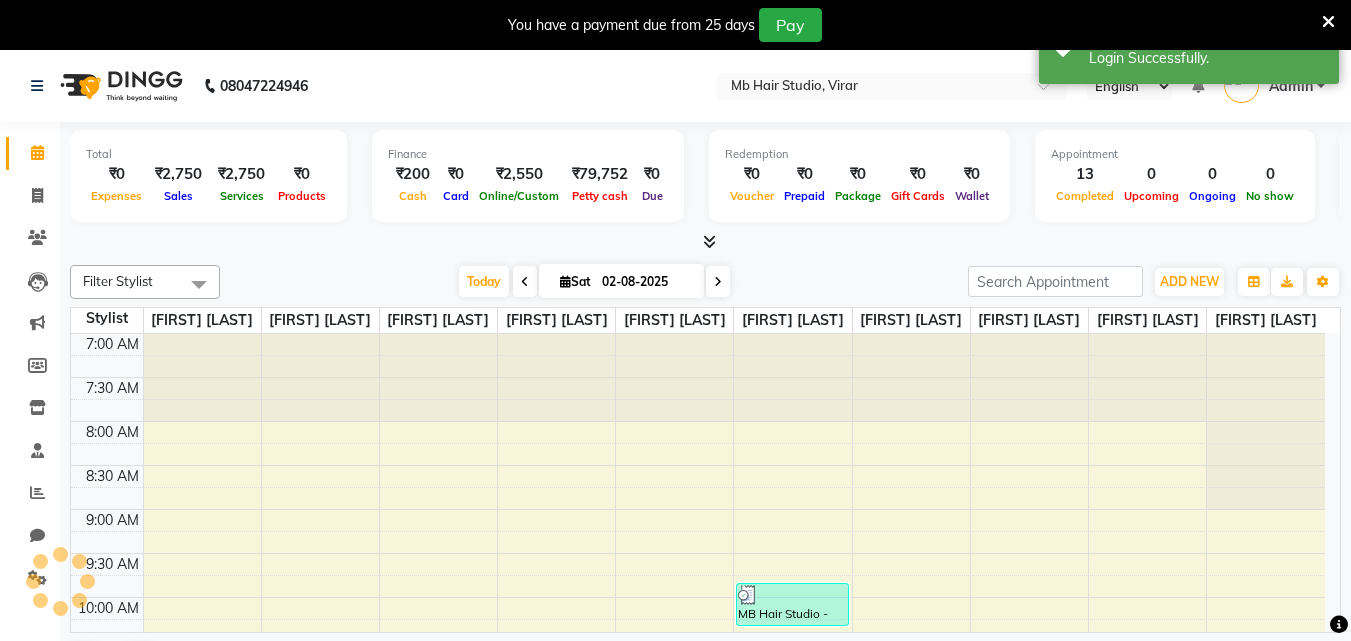 scroll, scrollTop: 0, scrollLeft: 0, axis: both 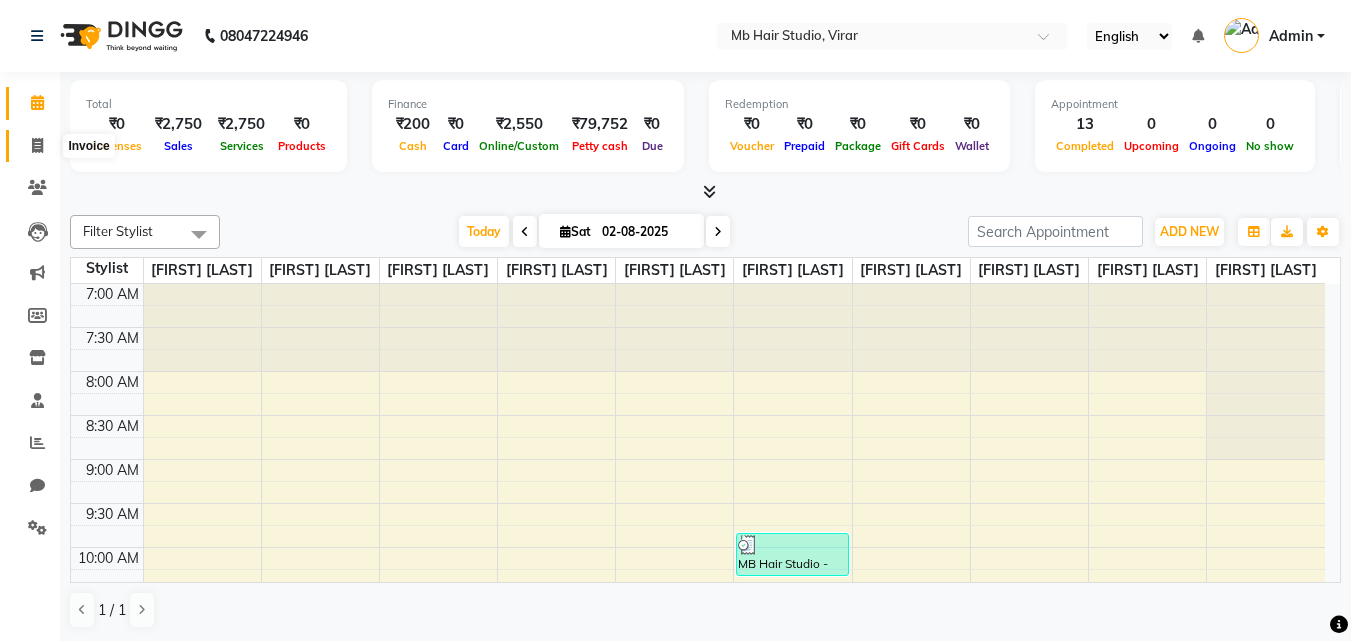 click 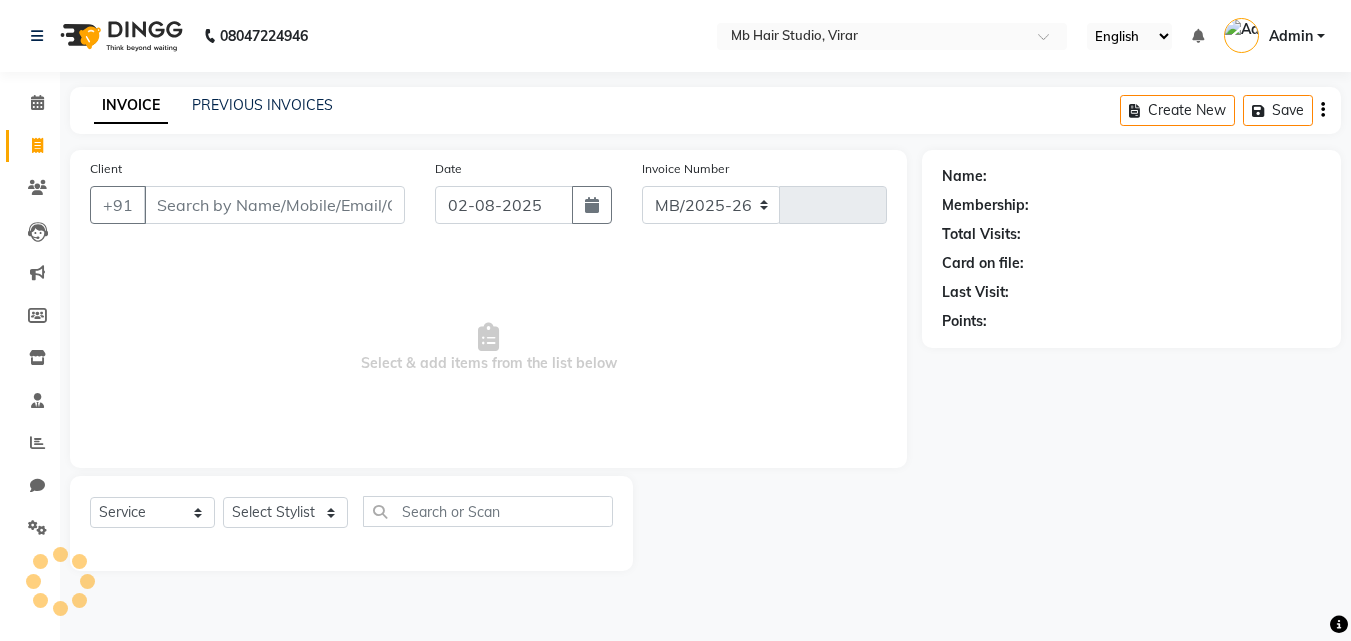 select on "7979" 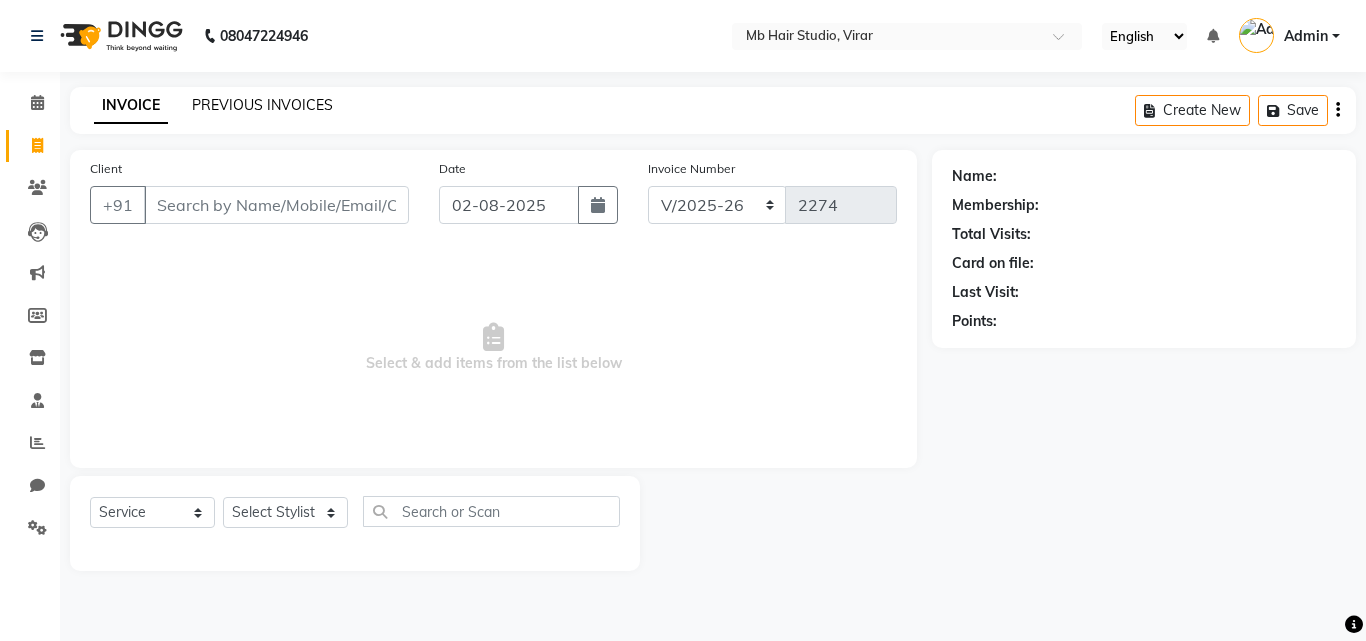 click on "PREVIOUS INVOICES" 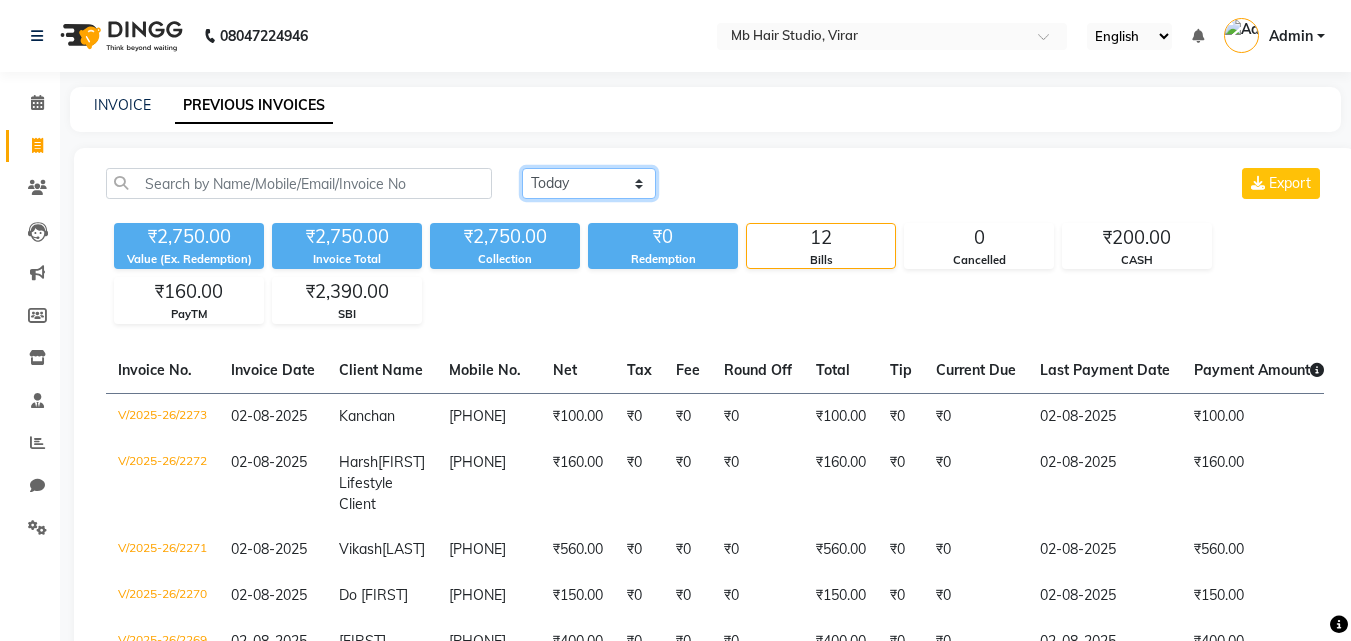 click on "Today Yesterday Custom Range" 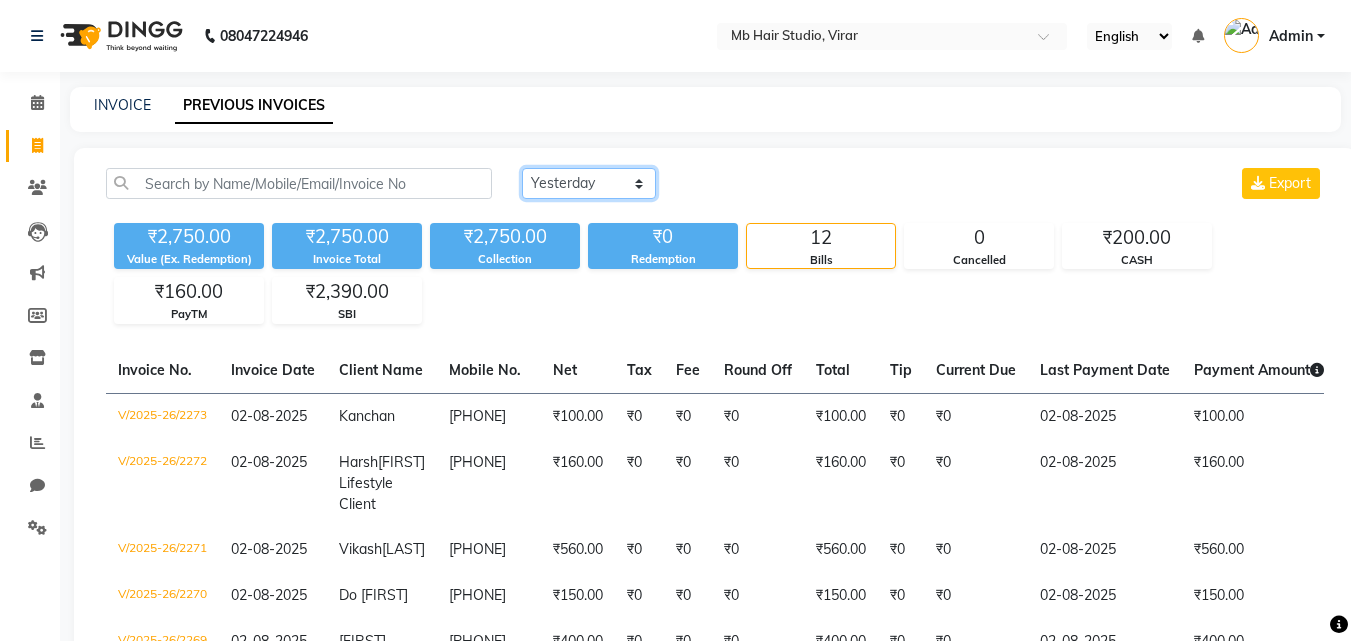 click on "Today Yesterday Custom Range" 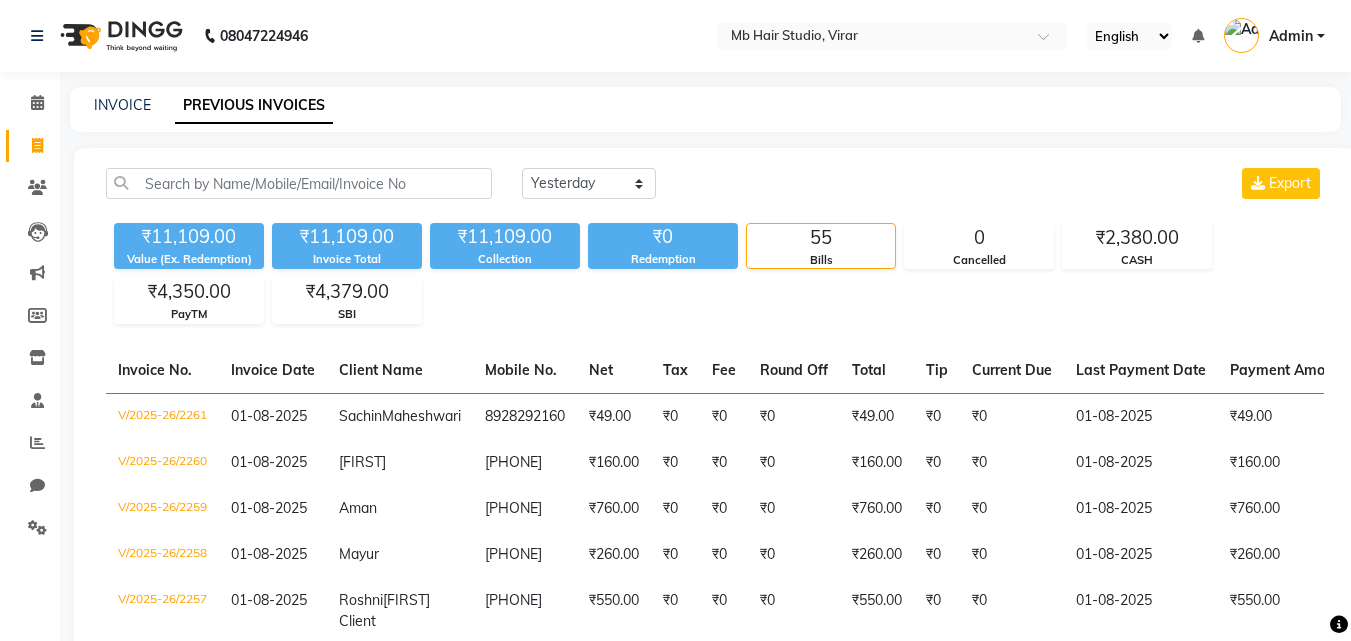 click on "Collection" 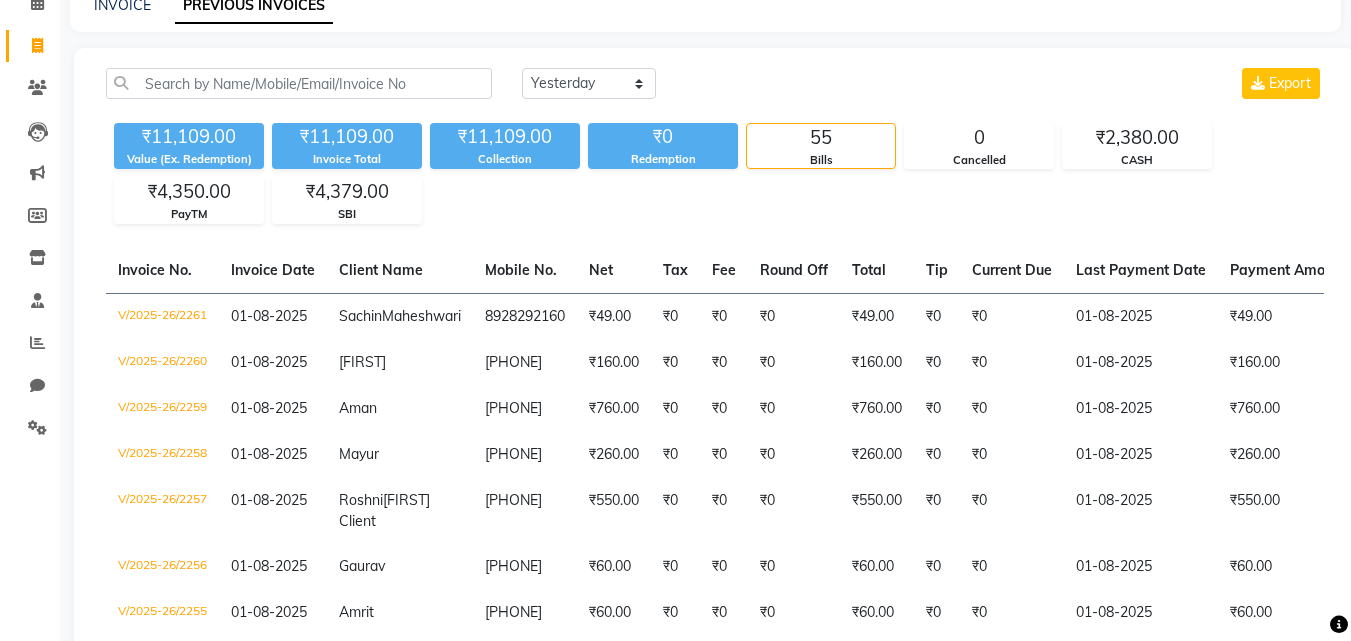 scroll, scrollTop: 0, scrollLeft: 0, axis: both 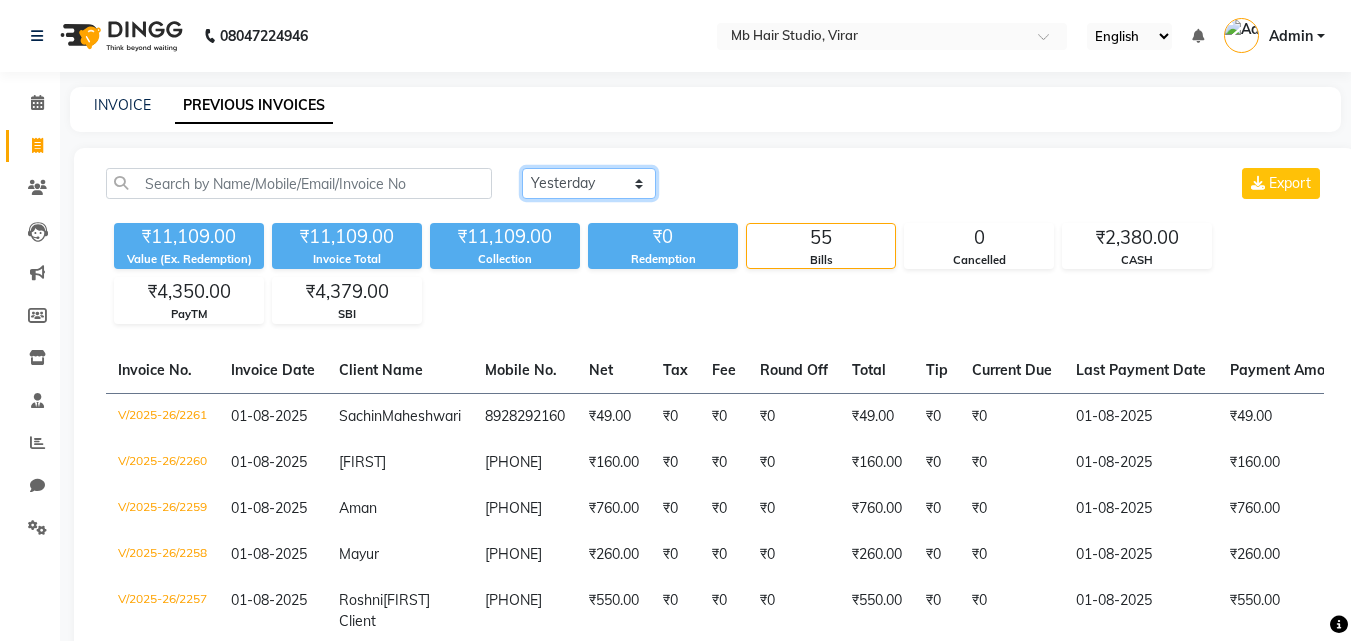 click on "Today Yesterday Custom Range" 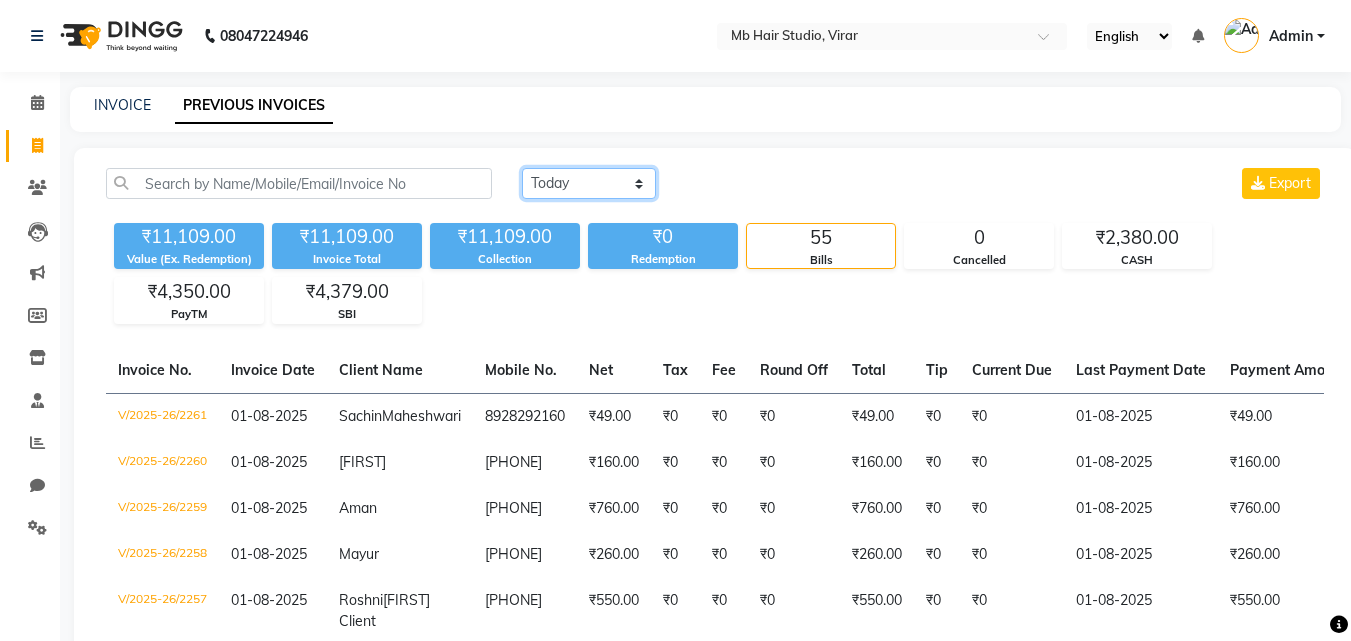 click on "Today Yesterday Custom Range" 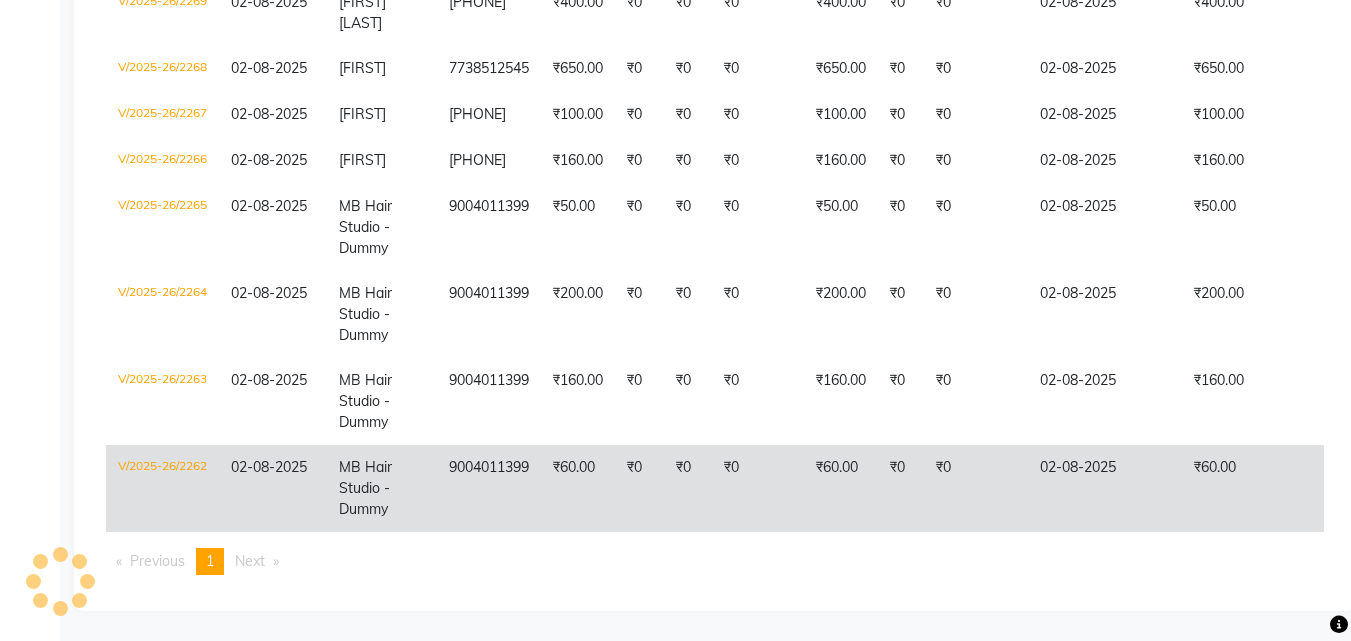 scroll, scrollTop: 654, scrollLeft: 0, axis: vertical 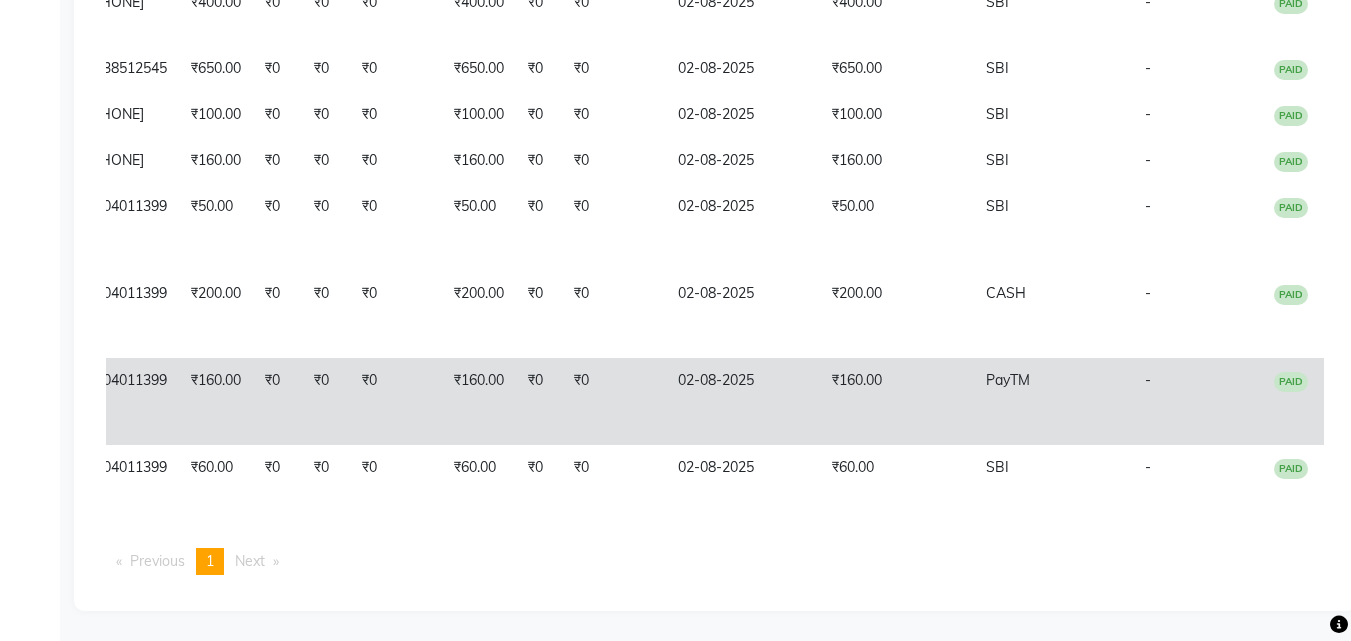 click on "PAID" 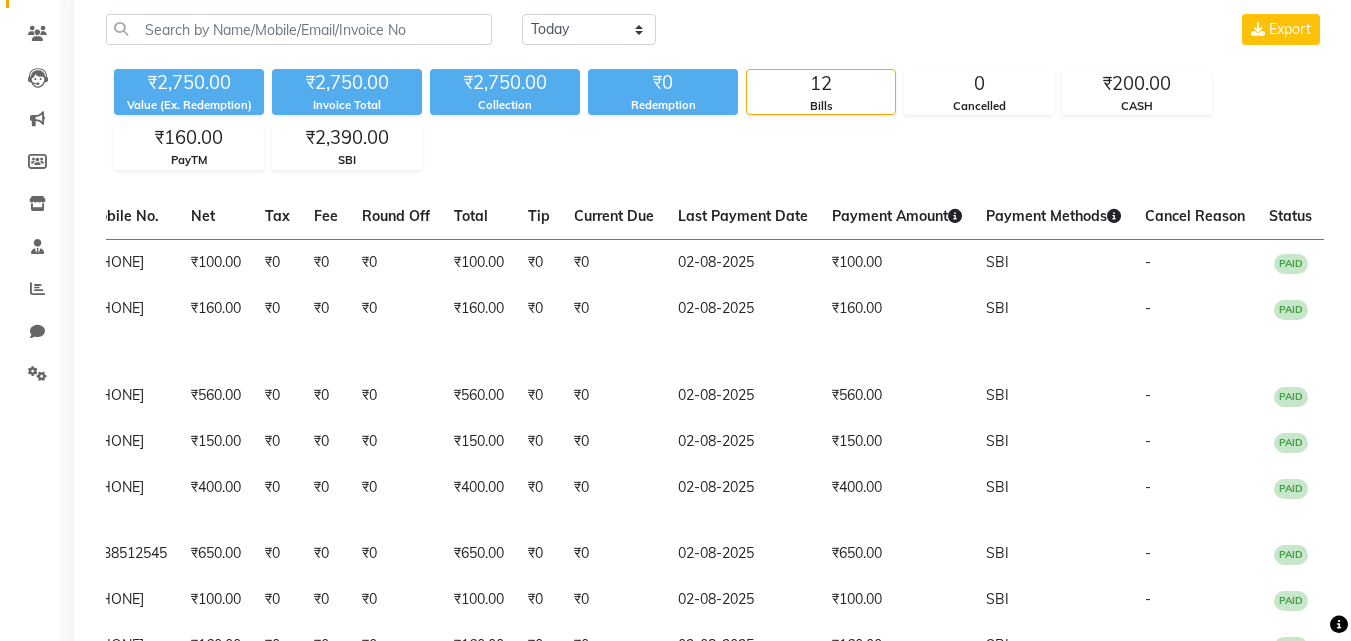 scroll, scrollTop: 0, scrollLeft: 0, axis: both 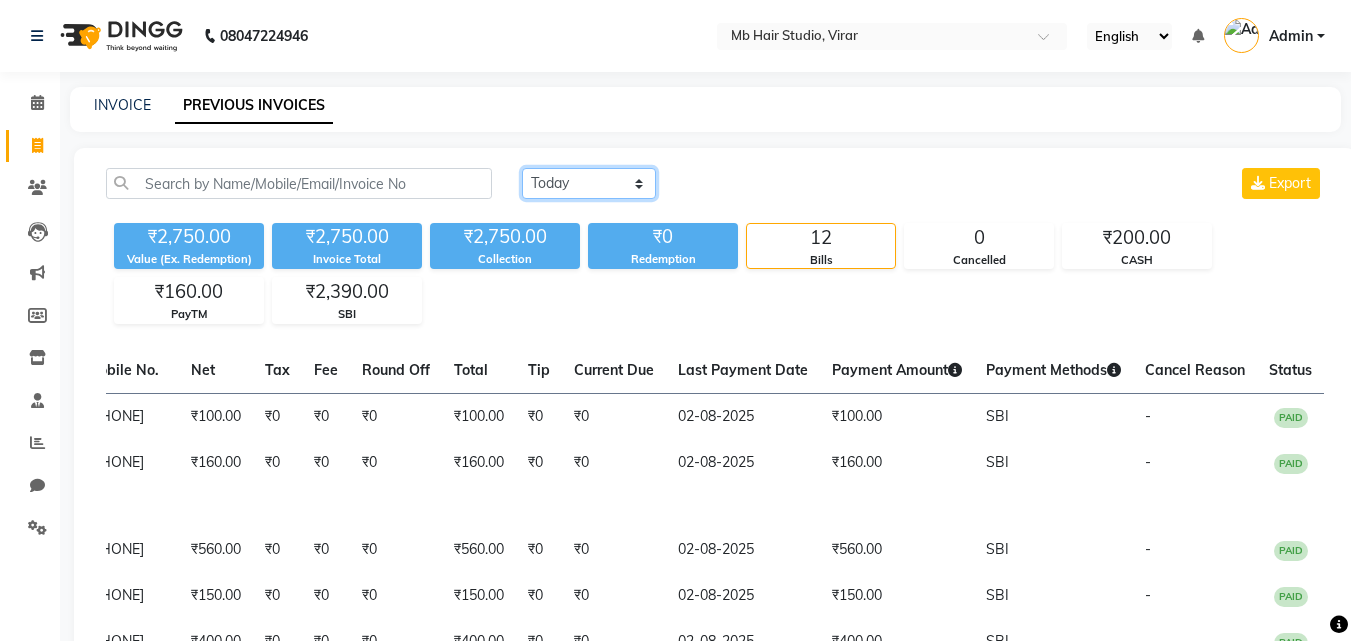 click on "Today Yesterday Custom Range" 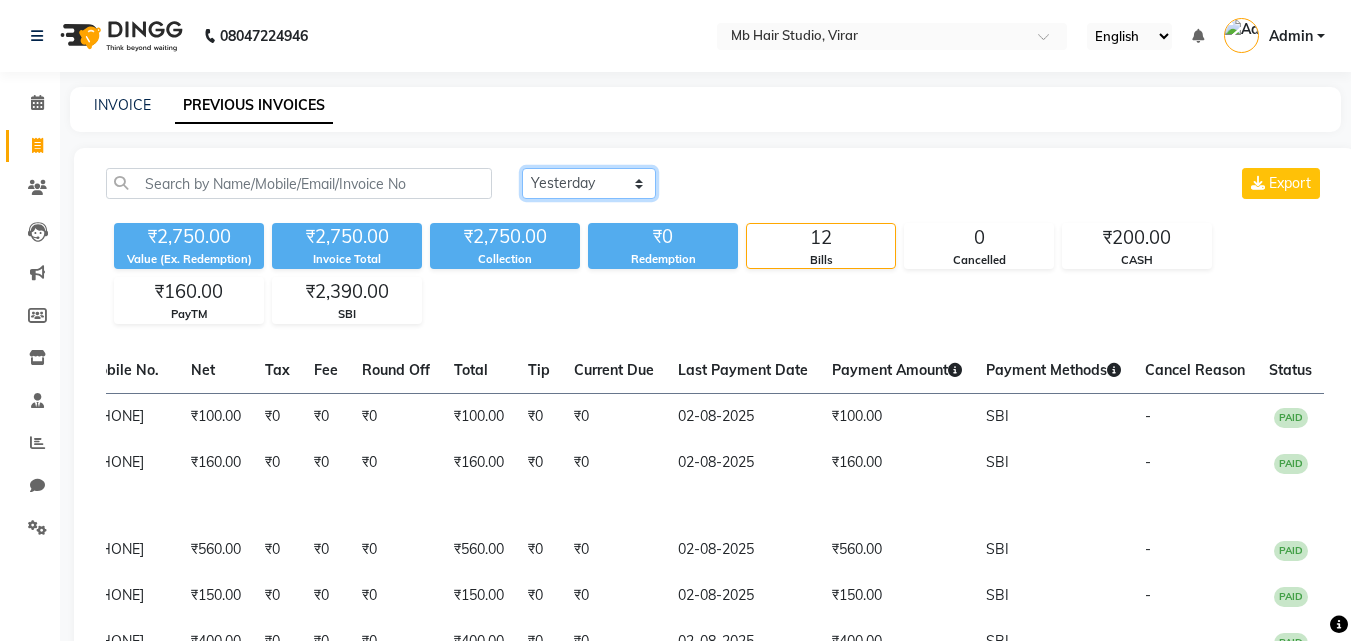 click on "Today Yesterday Custom Range" 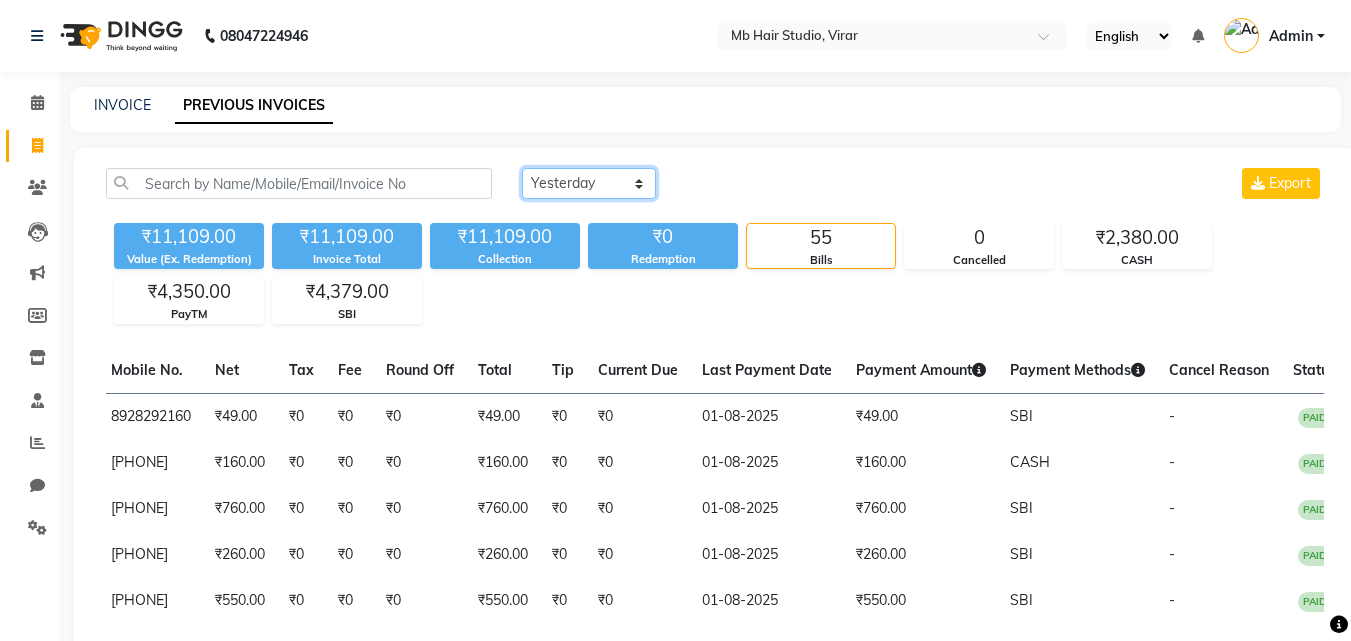 click on "Today Yesterday Custom Range" 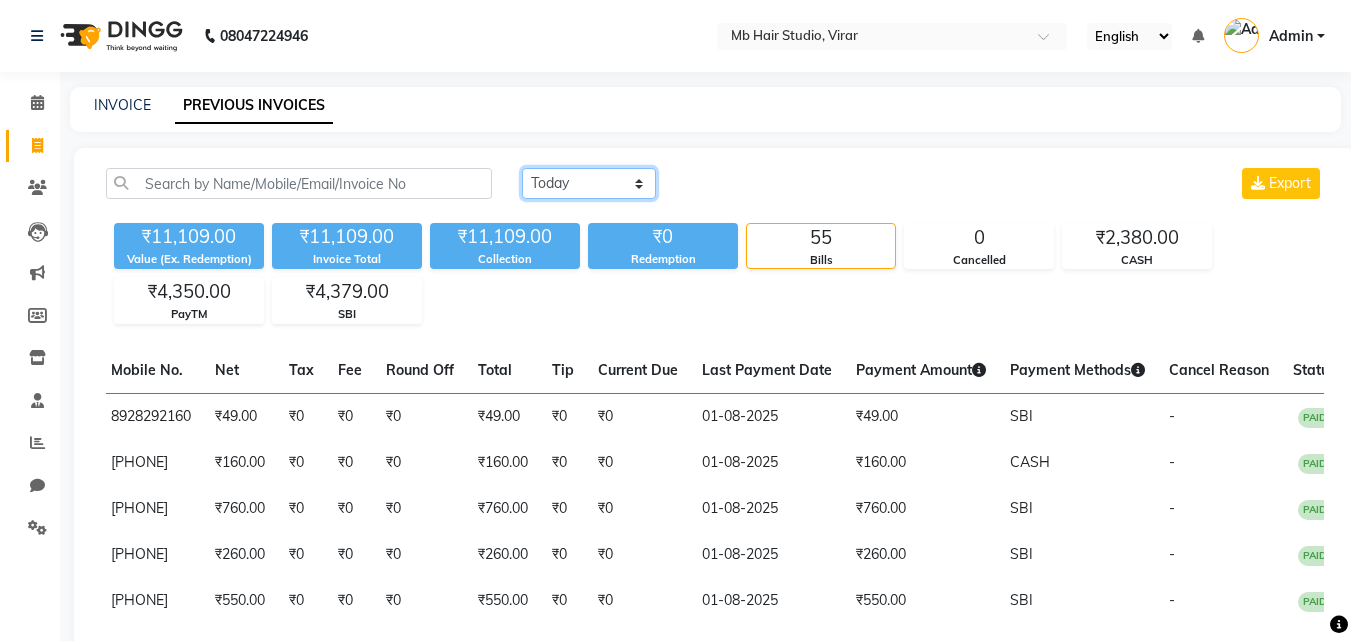 click on "Today Yesterday Custom Range" 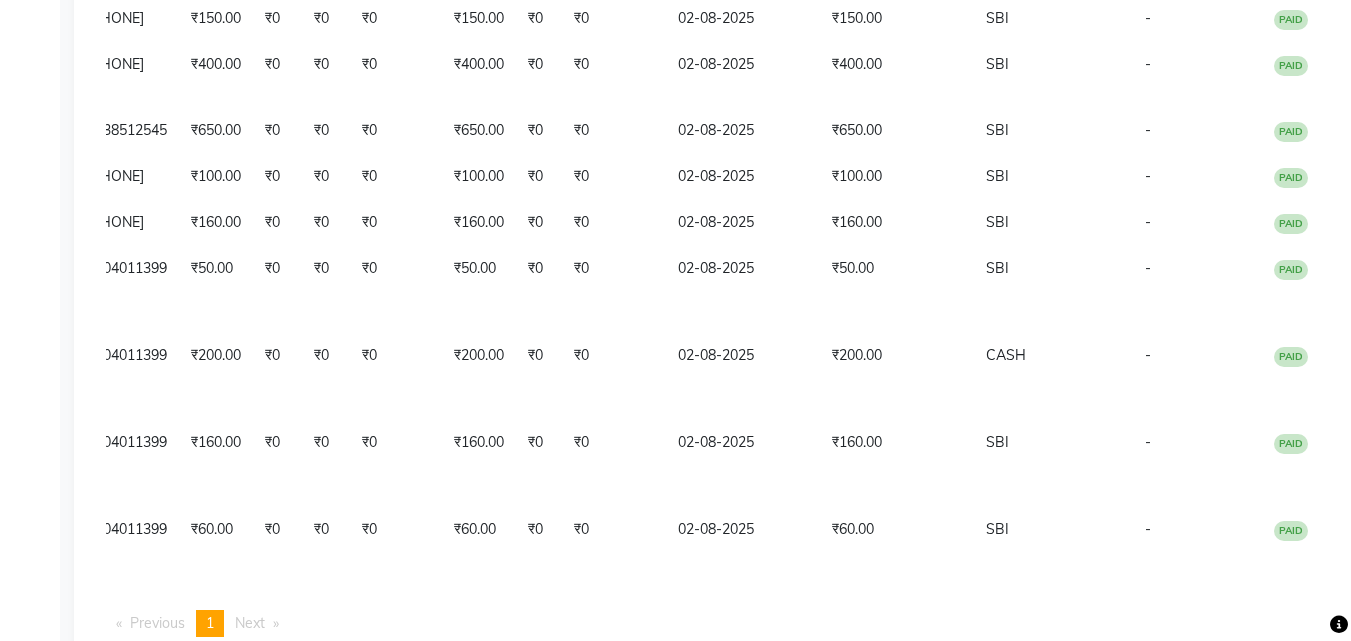 scroll, scrollTop: 700, scrollLeft: 0, axis: vertical 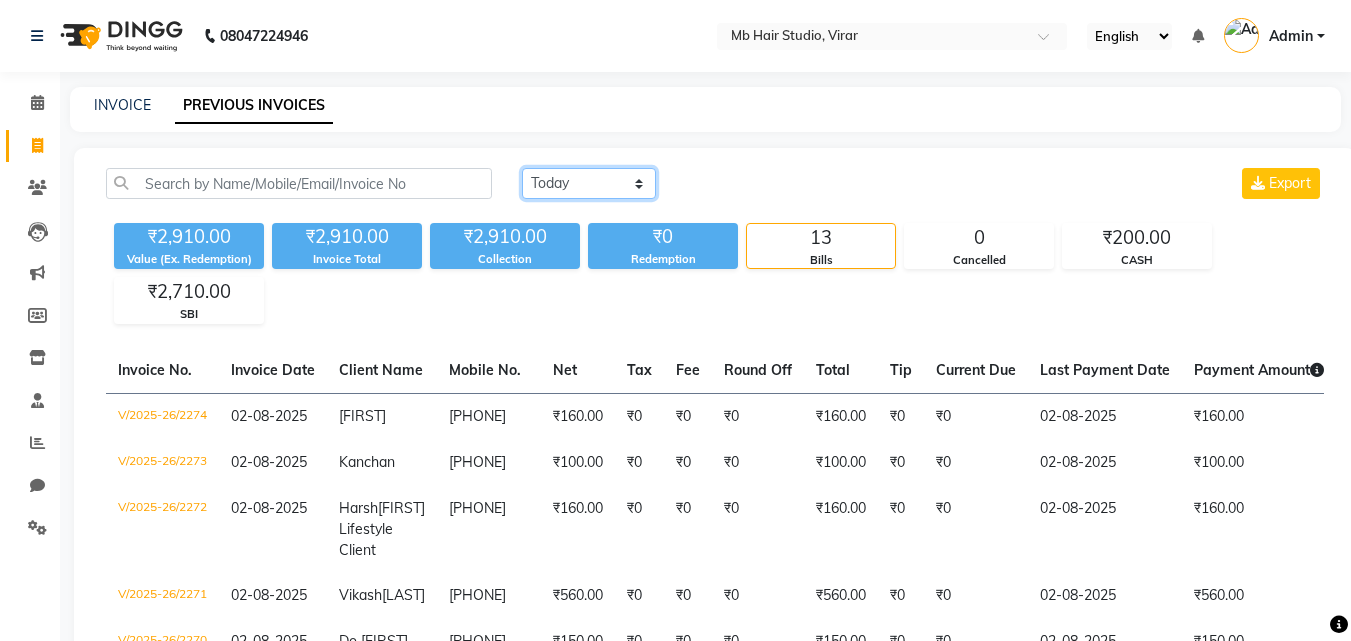 click on "Today Yesterday Custom Range" 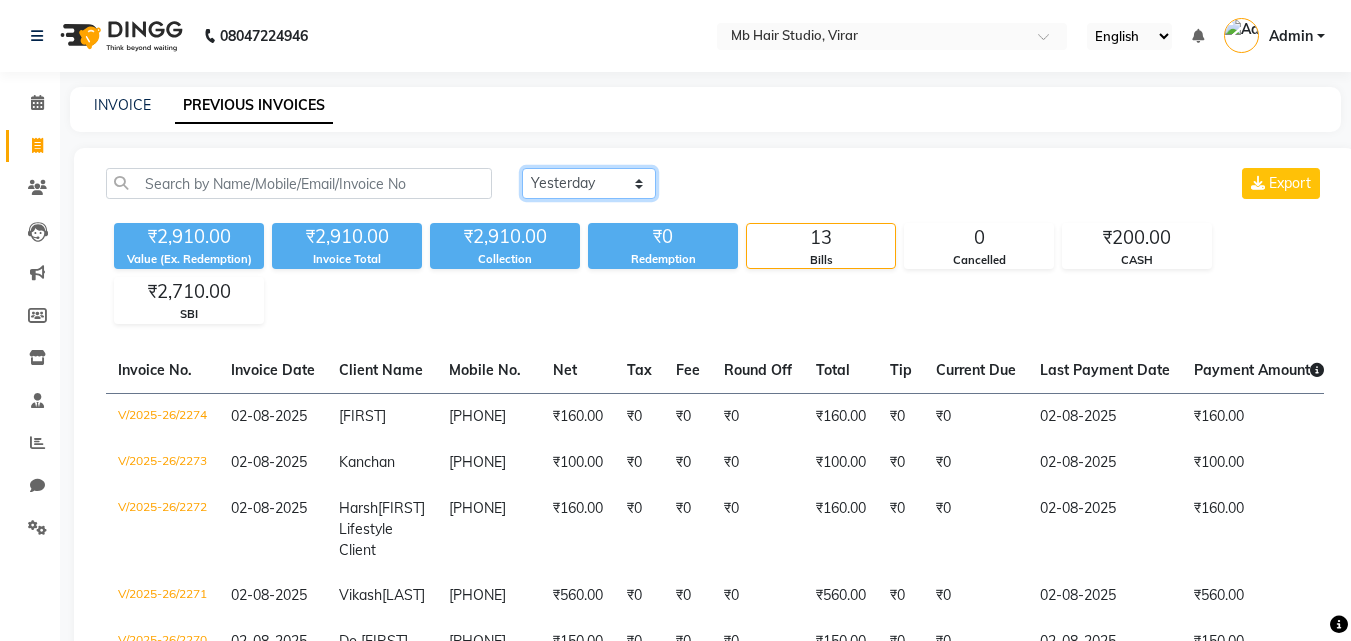 click on "Today Yesterday Custom Range" 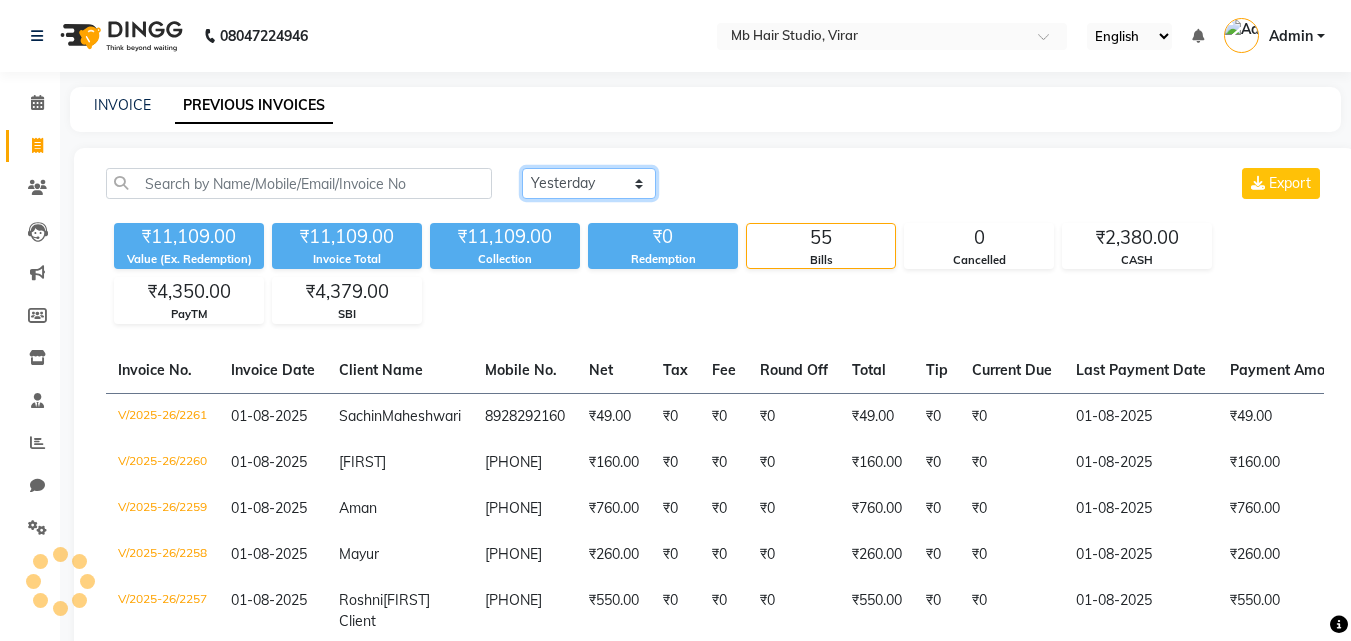 click on "Today Yesterday Custom Range" 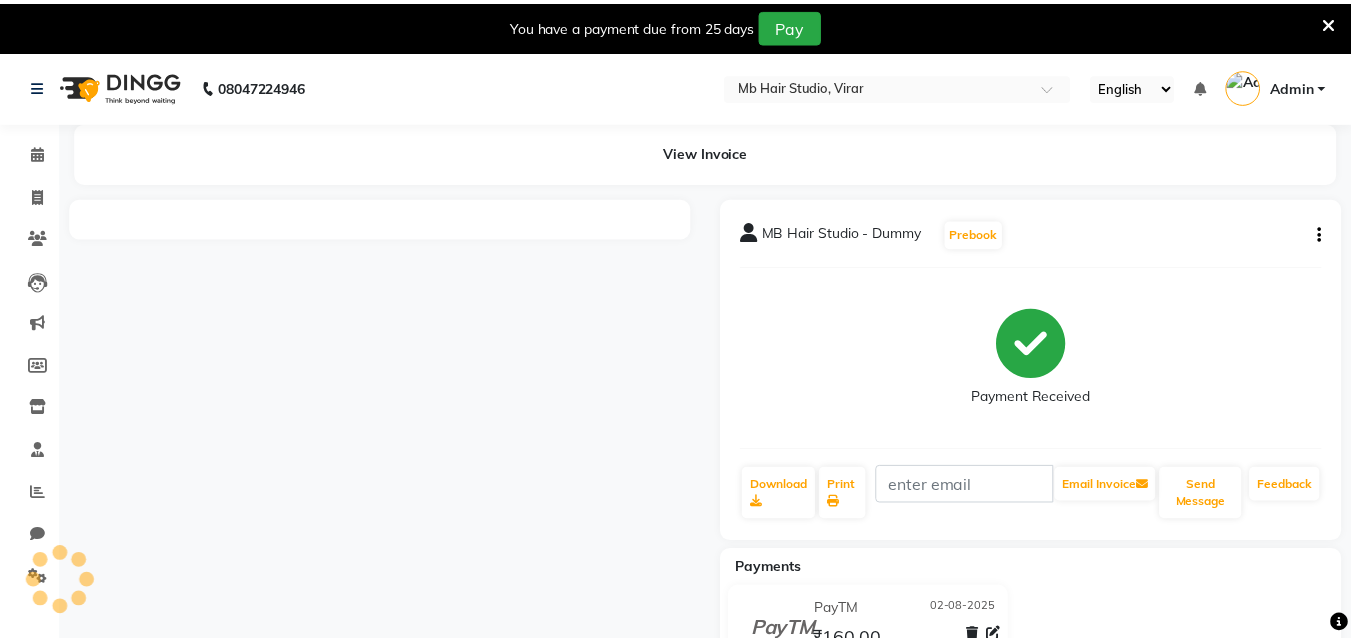 scroll, scrollTop: 0, scrollLeft: 0, axis: both 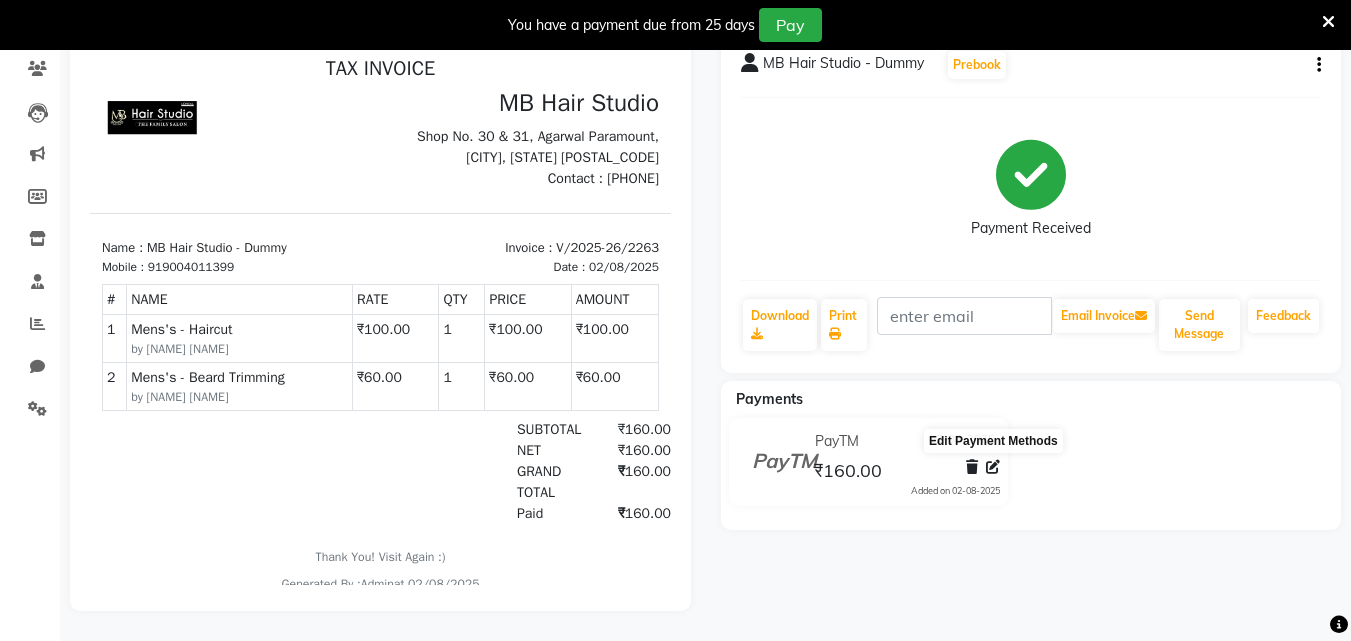 click 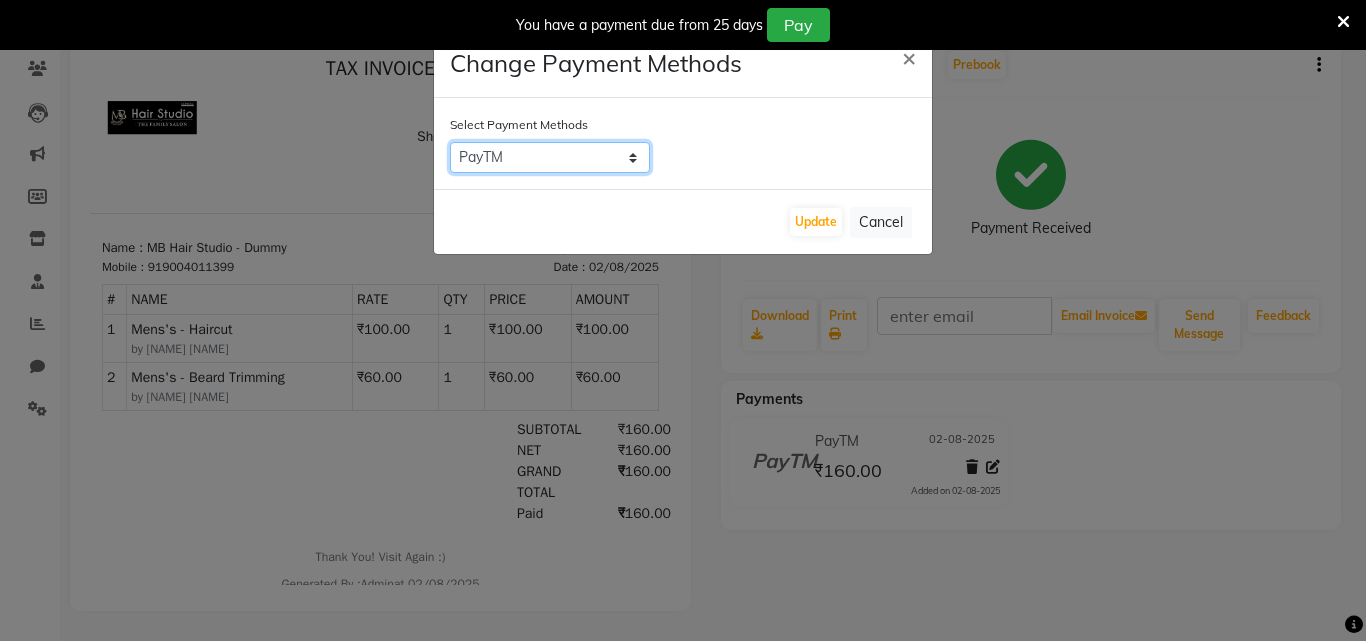 click on "BOB   PayTM   SBI   Credit Card   CASH" 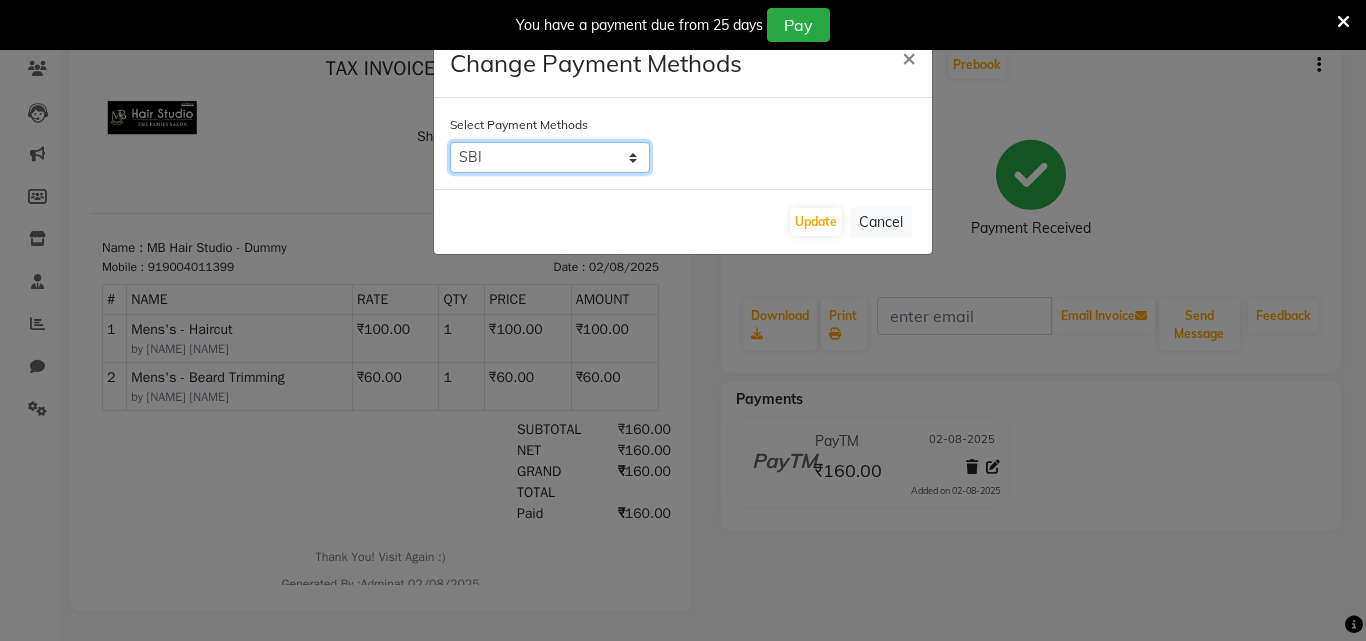 click on "BOB   PayTM   SBI   Credit Card   CASH" 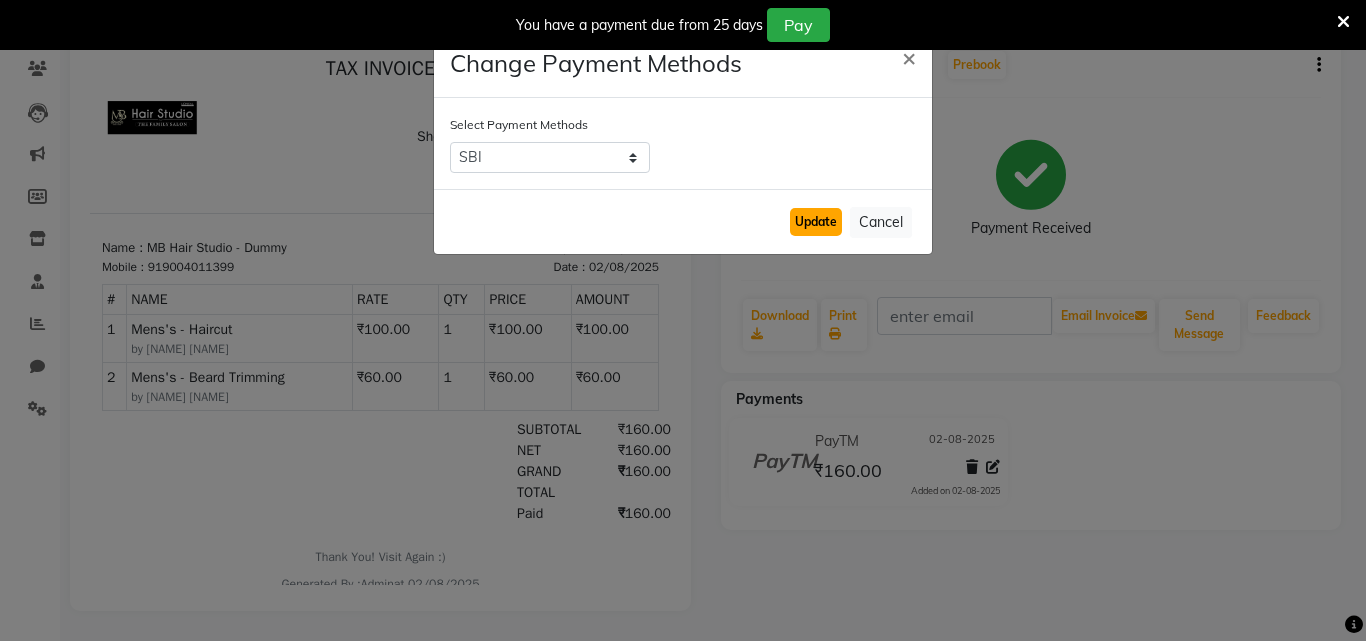click on "Update" 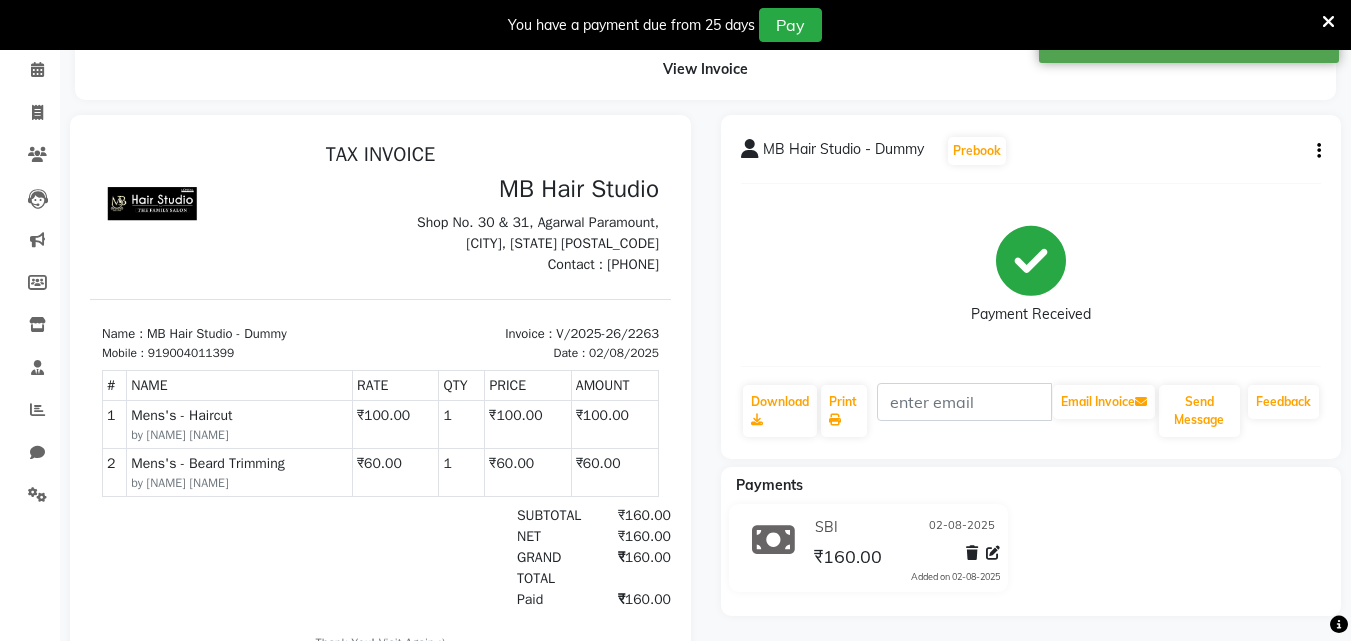 scroll, scrollTop: 0, scrollLeft: 0, axis: both 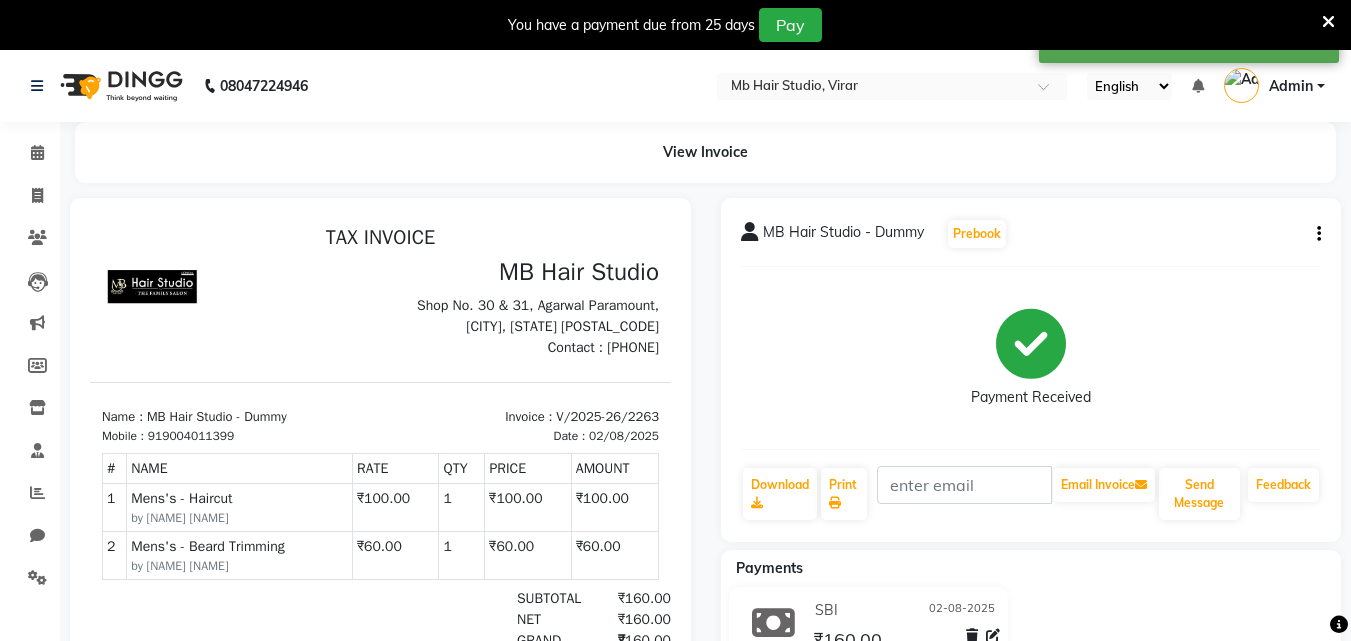 click at bounding box center (1328, 22) 